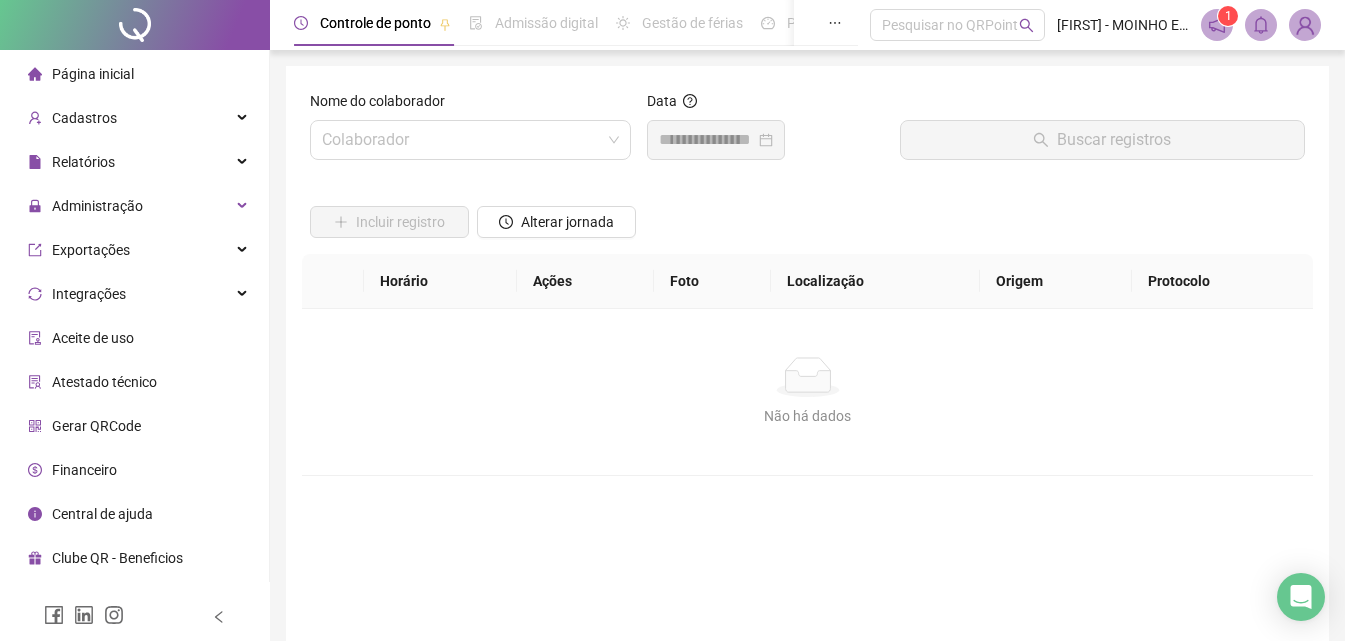 scroll, scrollTop: 0, scrollLeft: 0, axis: both 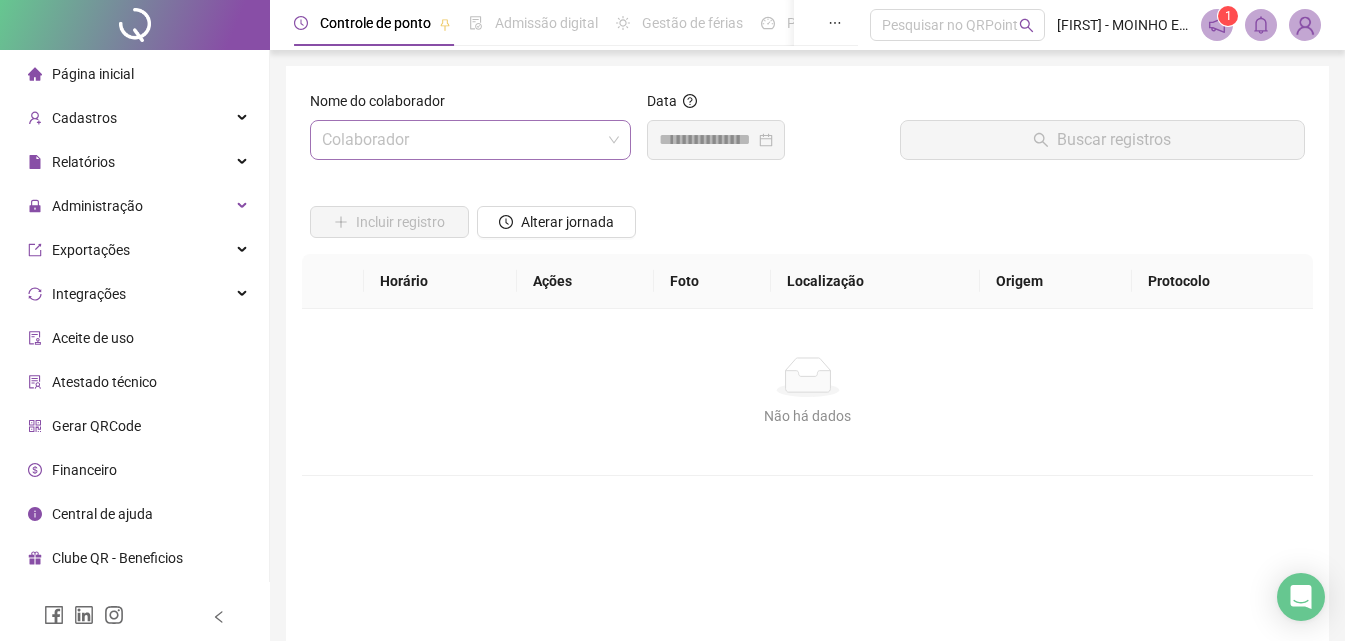 click at bounding box center [461, 140] 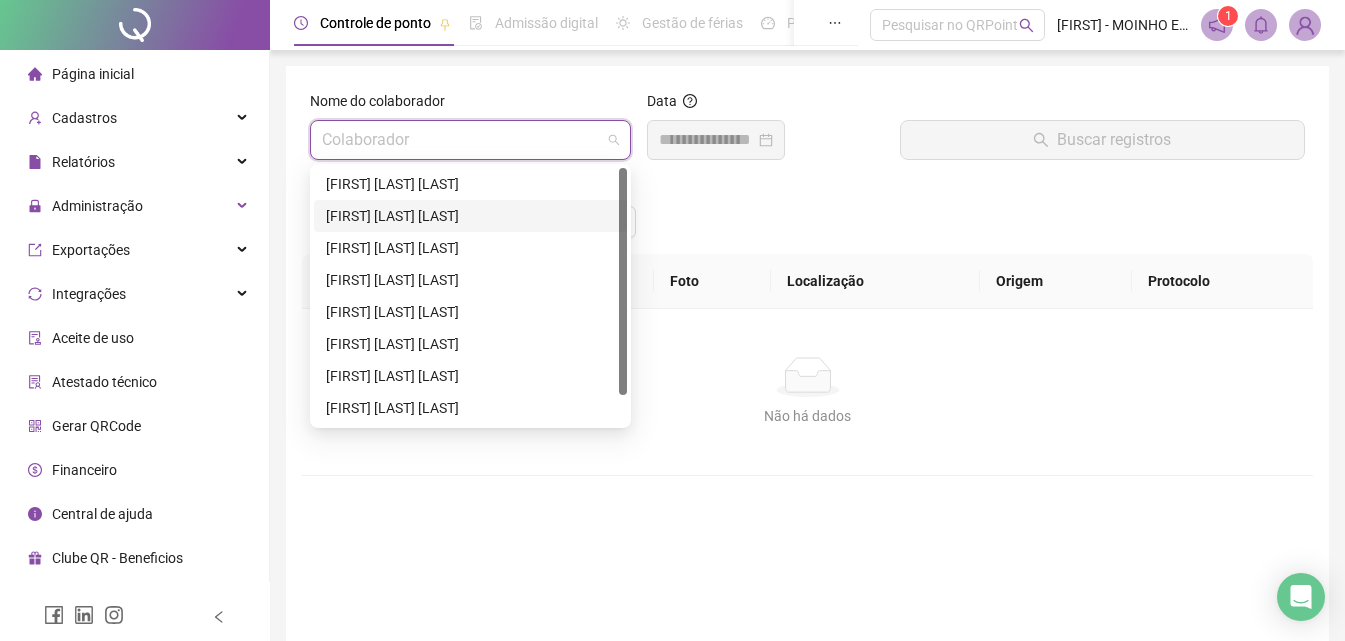 click on "[FIRST] [LAST] [LAST]" at bounding box center [470, 216] 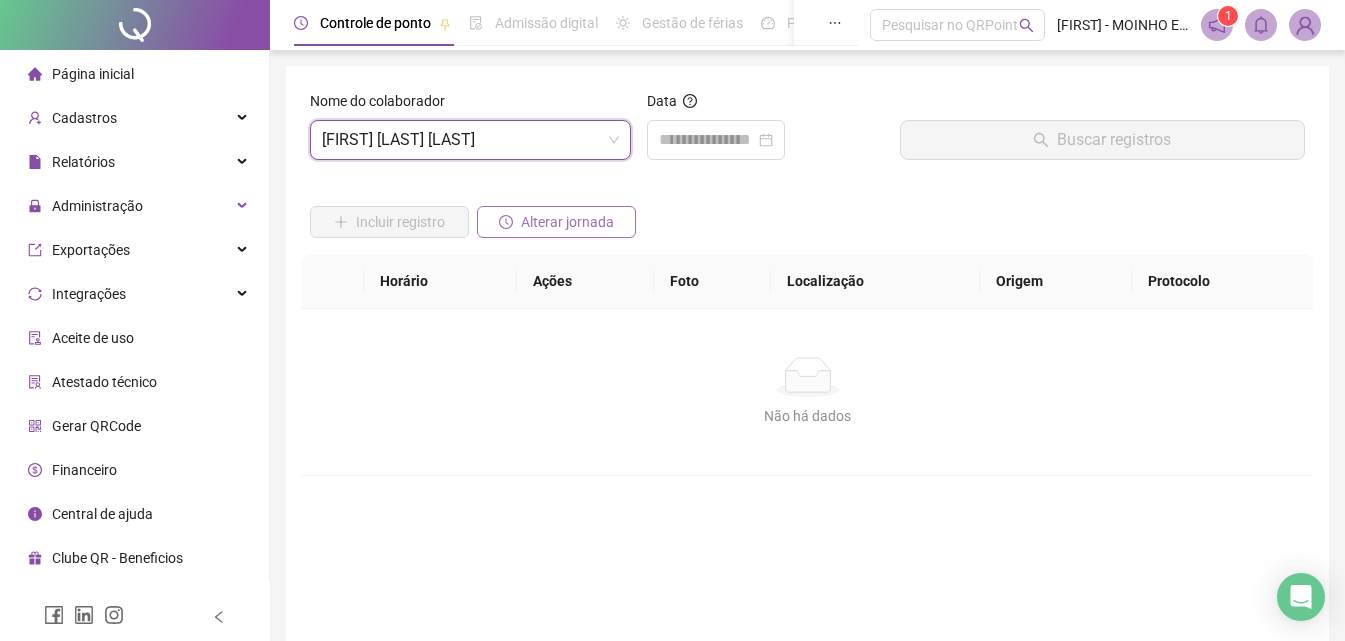 click on "Alterar jornada" at bounding box center (567, 222) 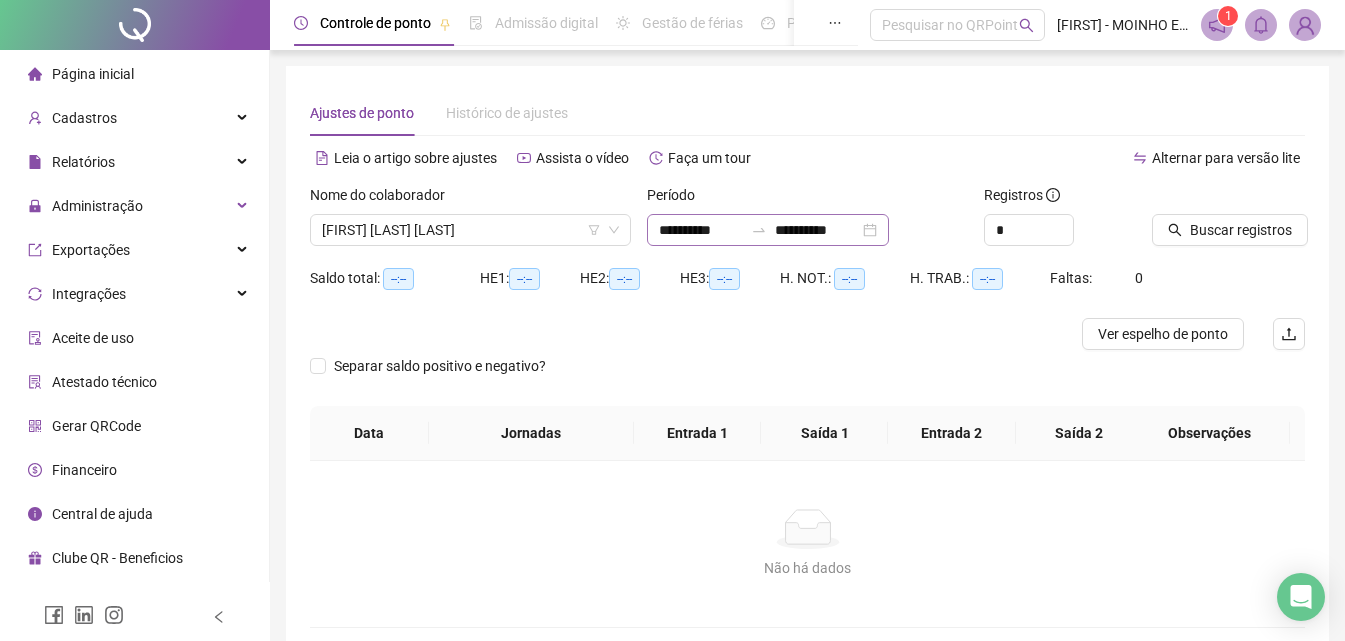 click on "**********" at bounding box center [768, 230] 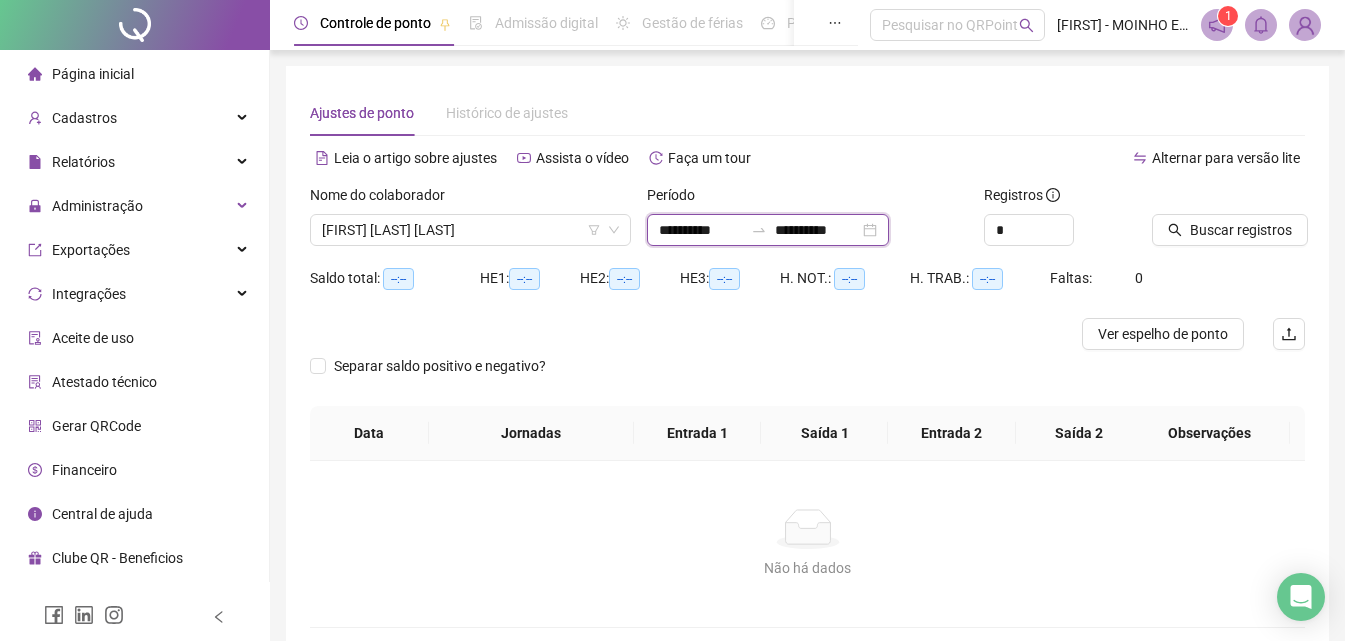 click on "**********" at bounding box center [768, 230] 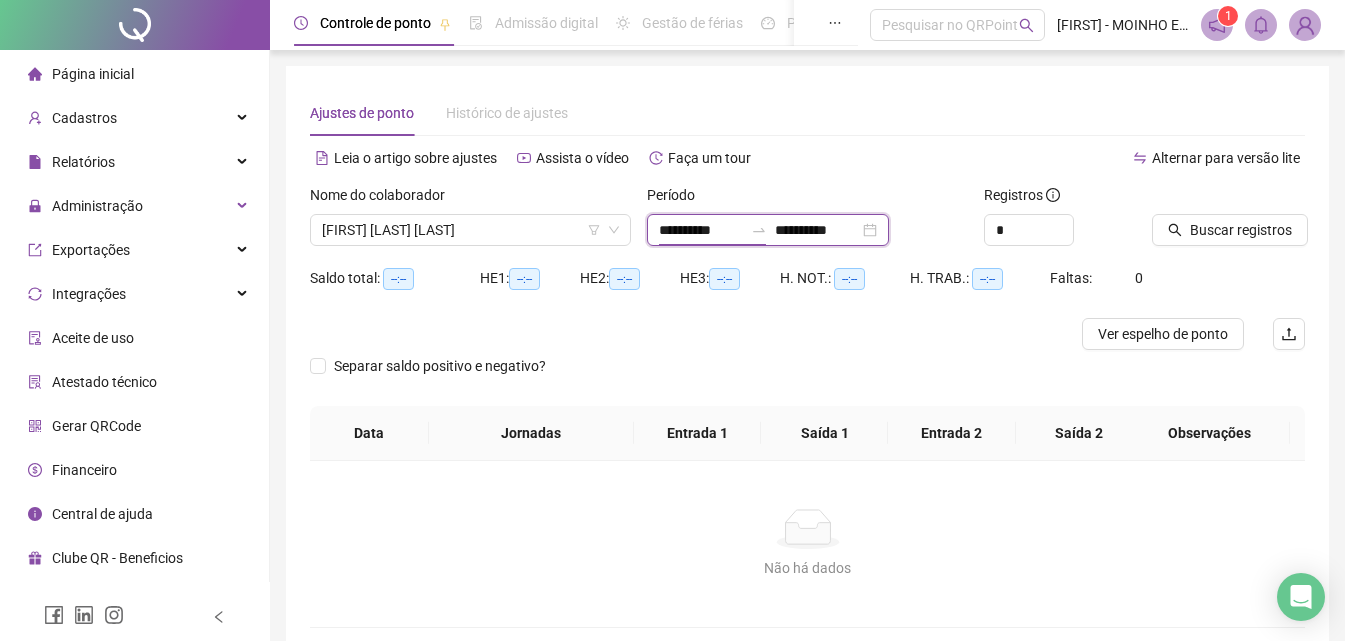 click on "**********" at bounding box center [768, 230] 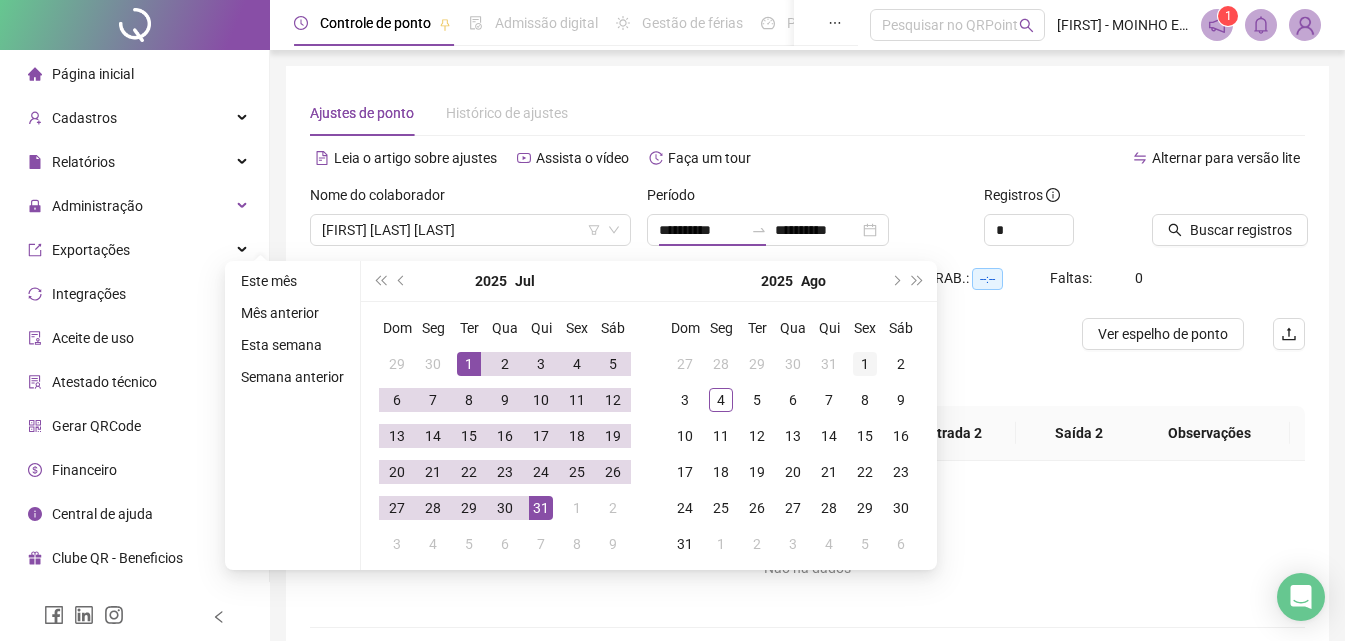 click on "1" at bounding box center [865, 364] 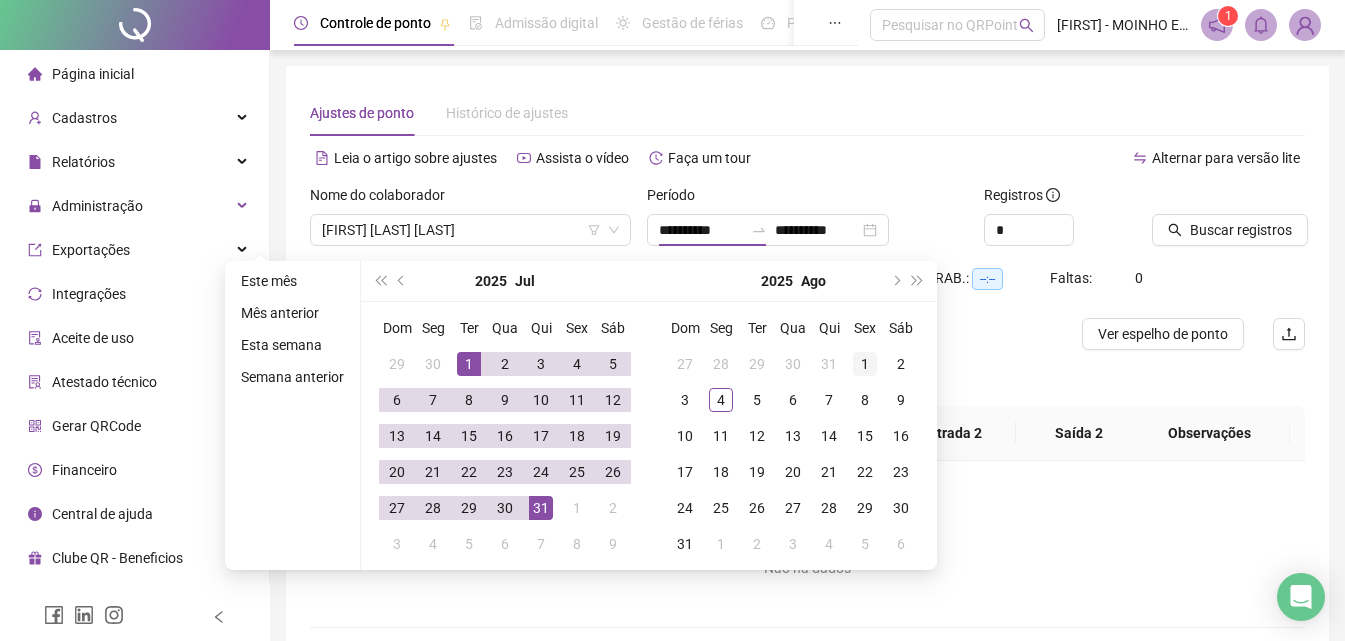 click on "1" at bounding box center (865, 364) 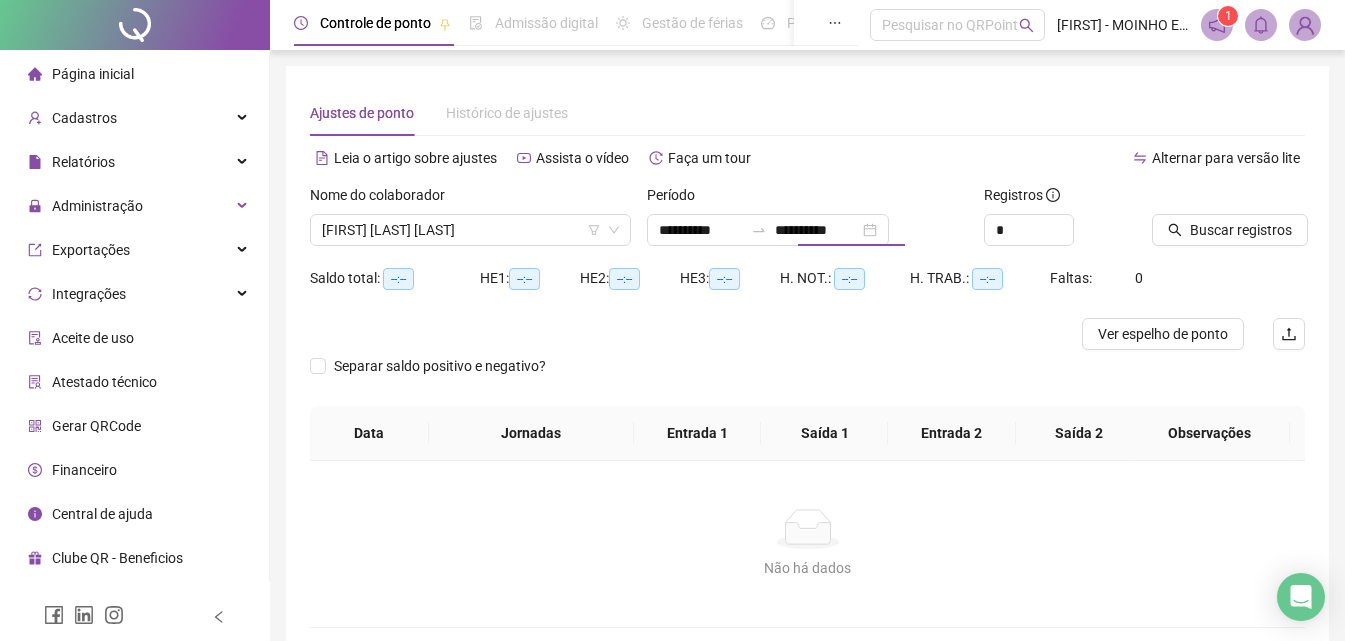 type on "**********" 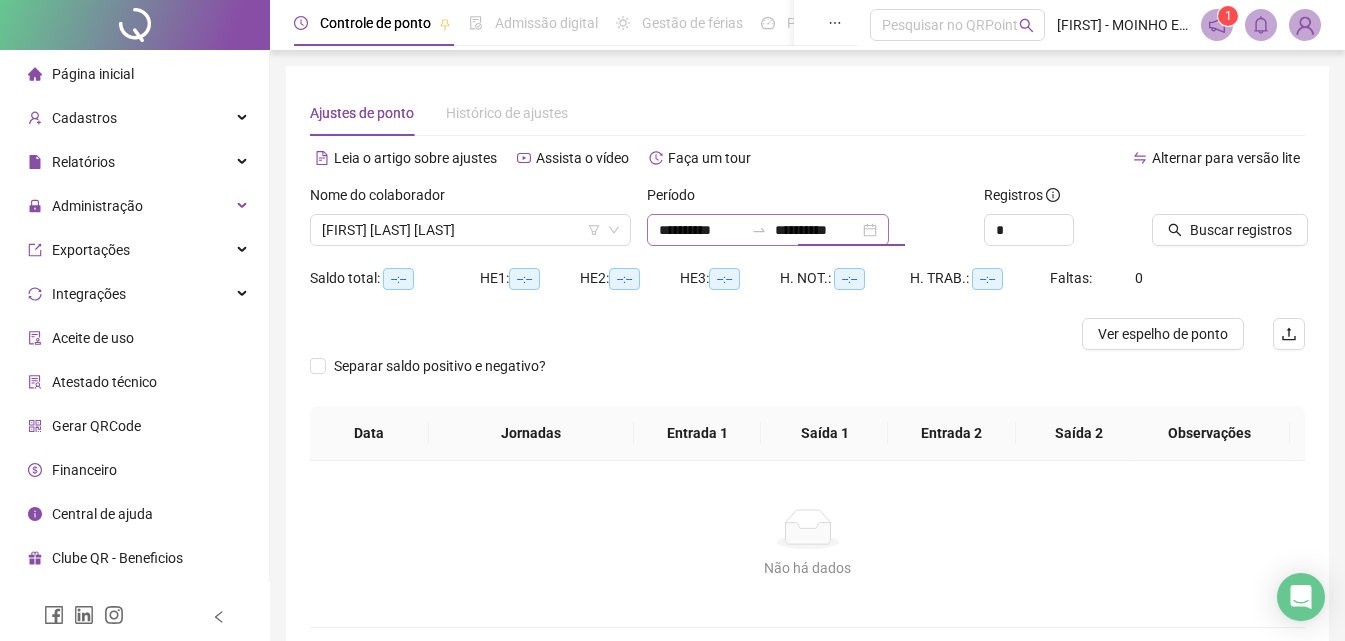 click on "**********" at bounding box center [768, 230] 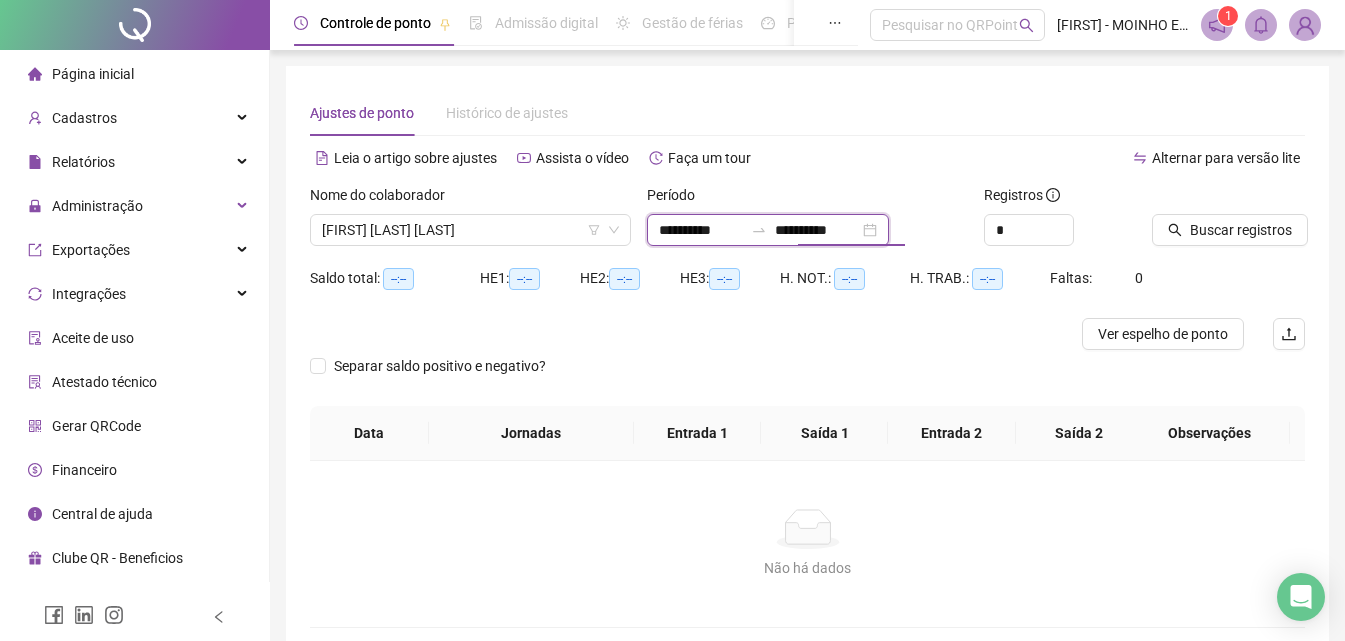 click on "**********" at bounding box center (768, 230) 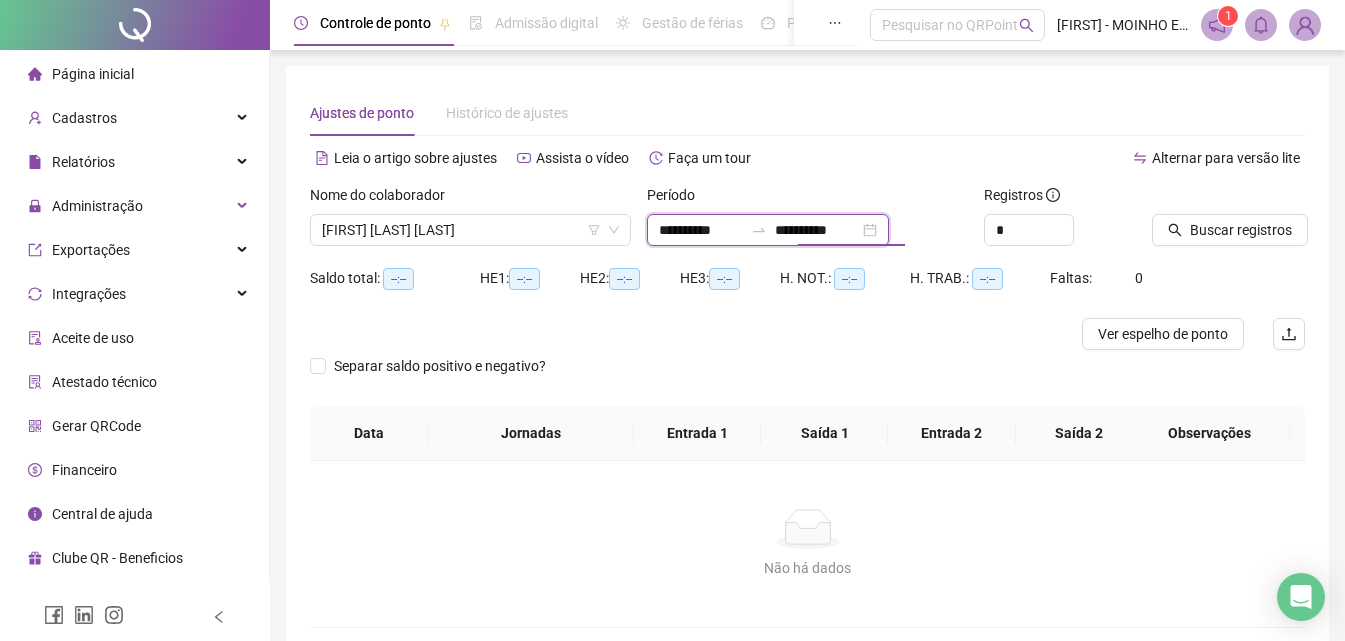 click on "**********" at bounding box center (817, 230) 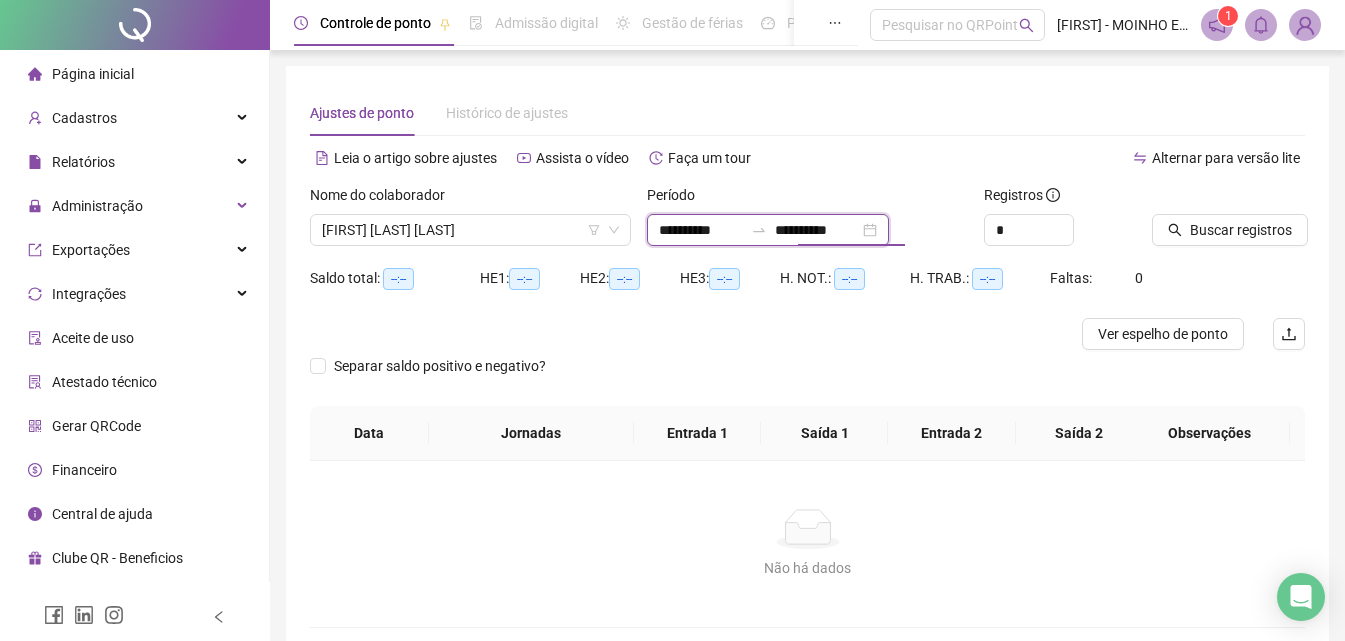 click on "**********" at bounding box center (817, 230) 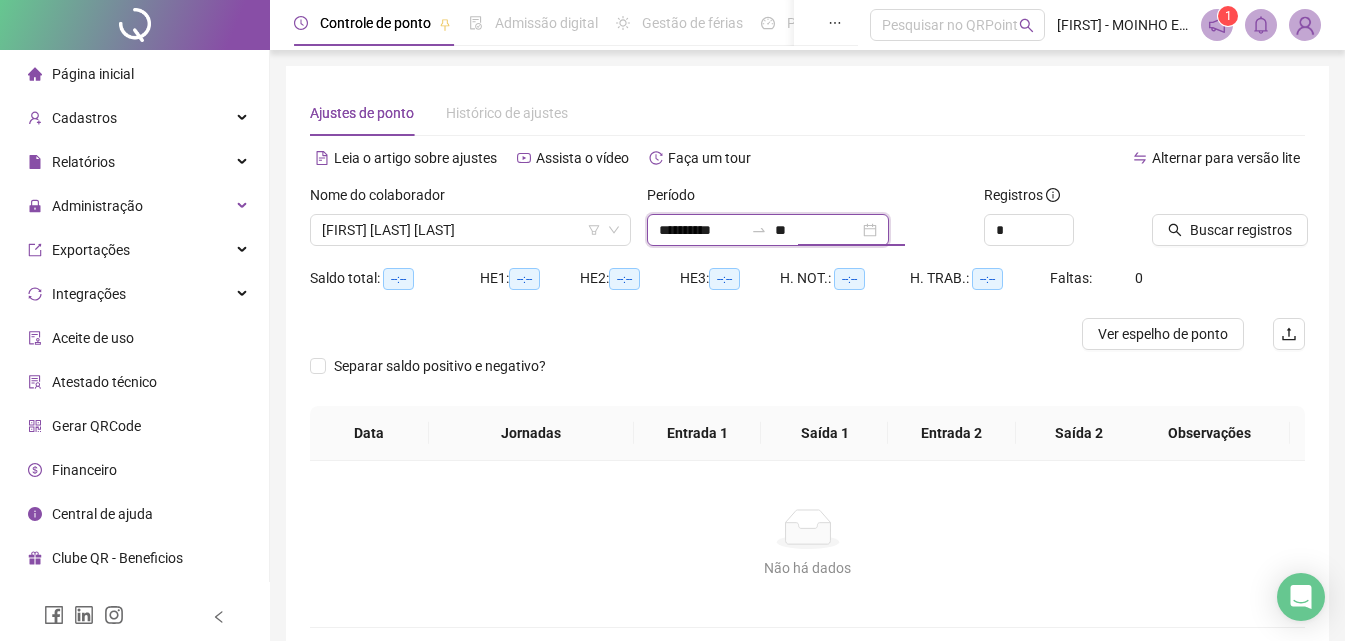 type on "*" 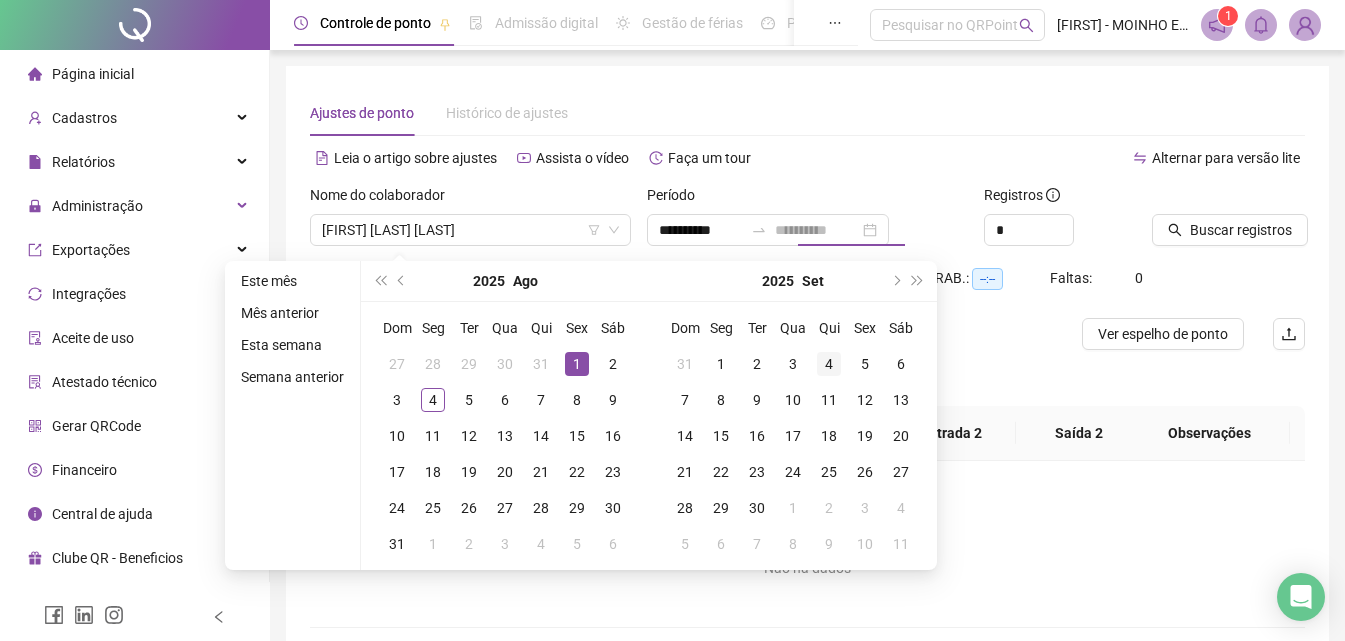 click on "4" at bounding box center (829, 364) 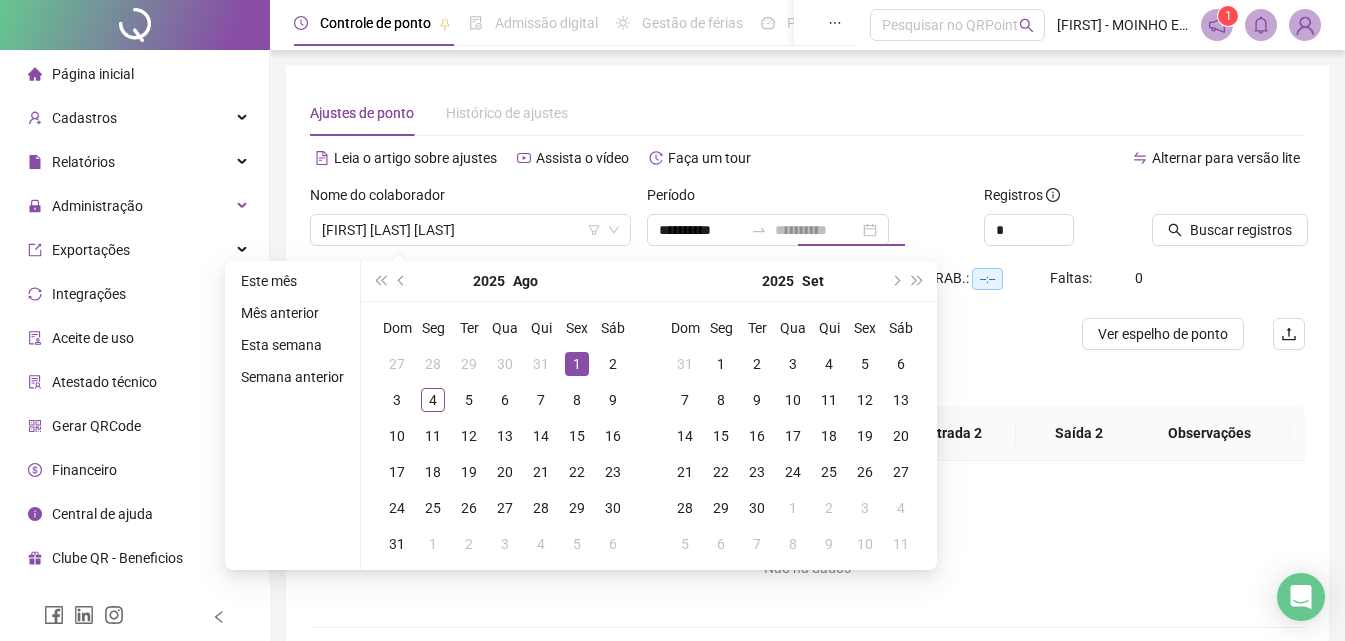click on "Separar saldo positivo e negativo?" at bounding box center [807, 378] 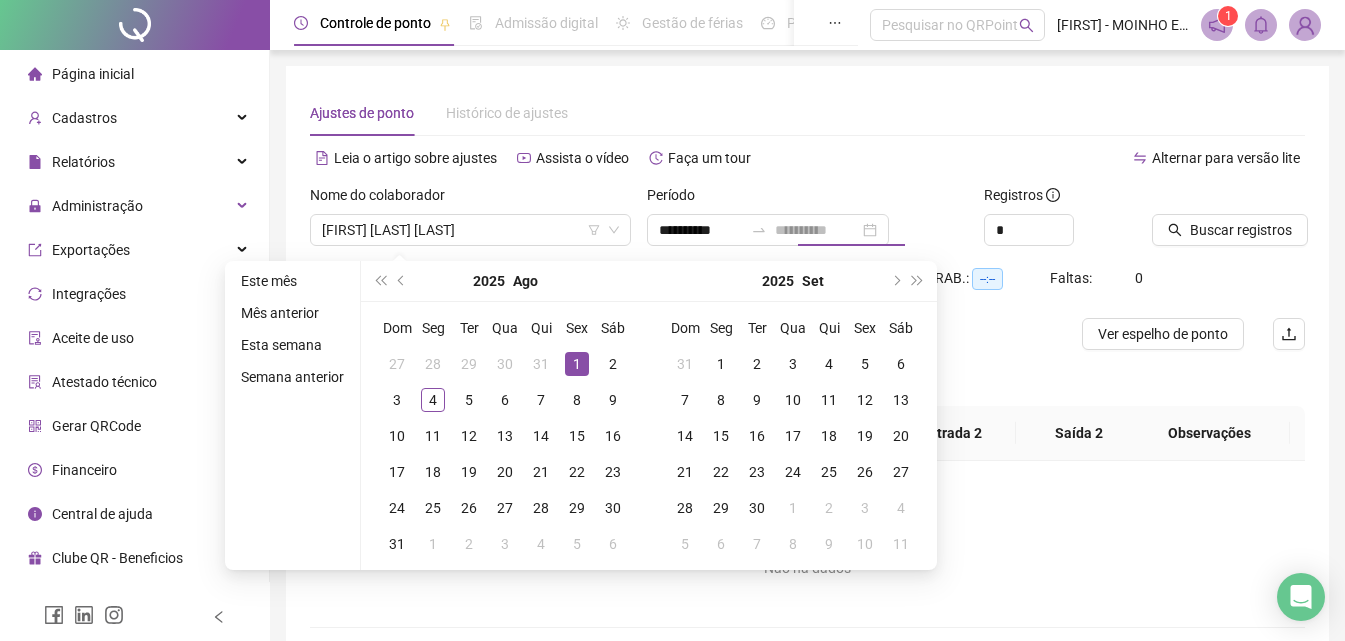 click on "Separar saldo positivo e negativo?" at bounding box center (807, 378) 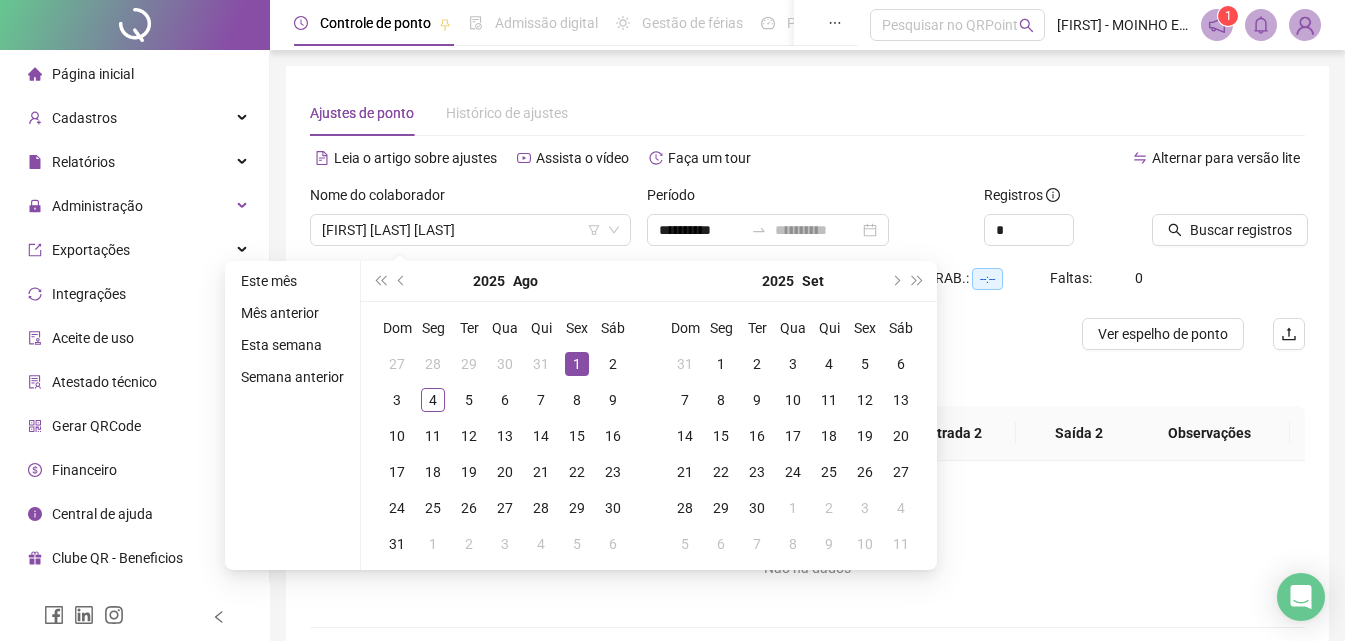 click on "Não há dados" at bounding box center (807, 529) 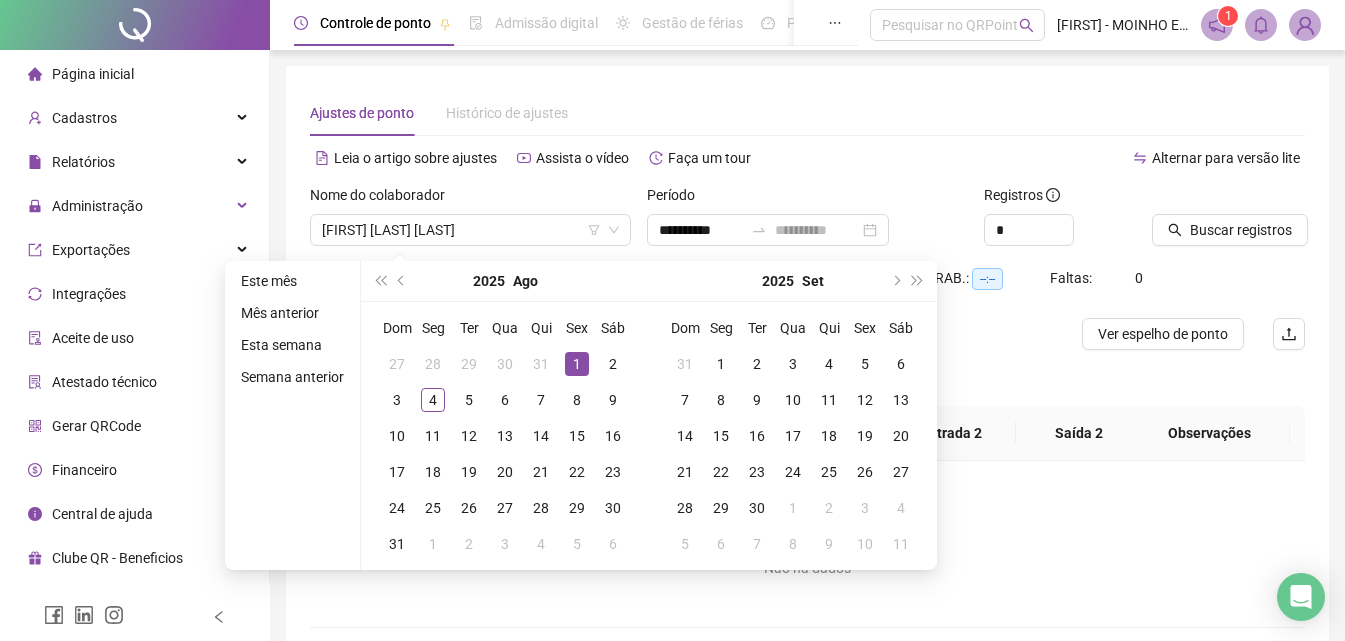 click on "Separar saldo positivo e negativo?" at bounding box center [807, 378] 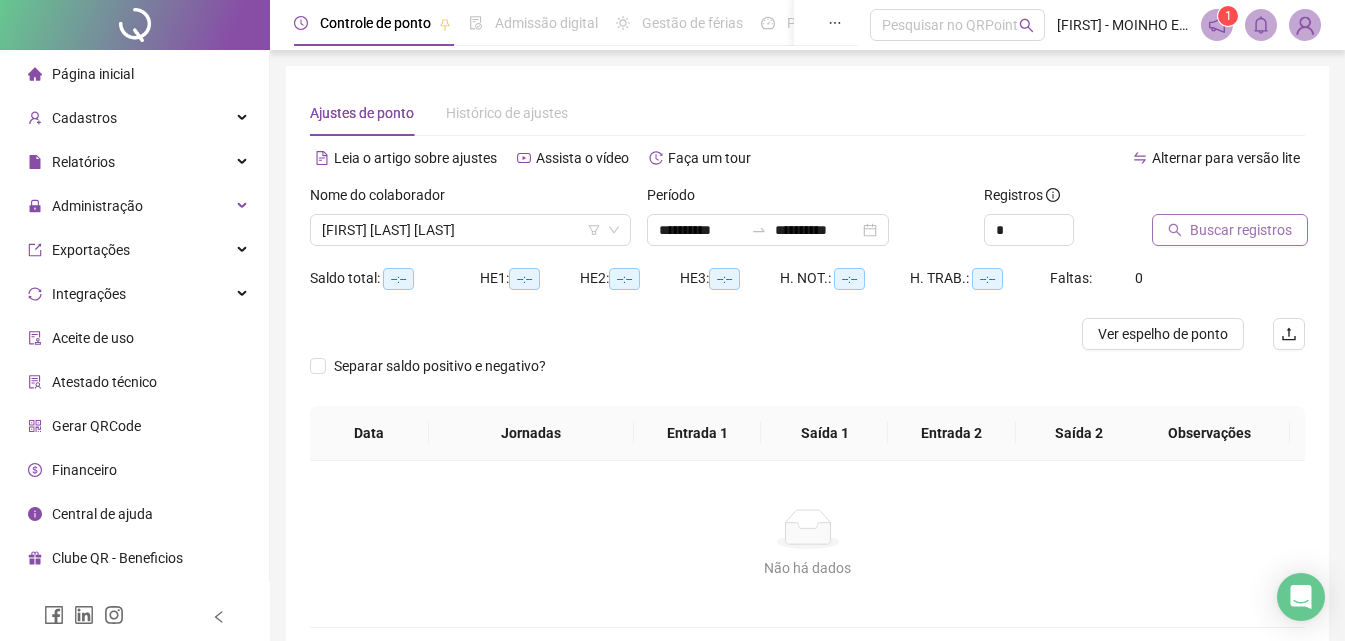 click on "Buscar registros" at bounding box center [1241, 230] 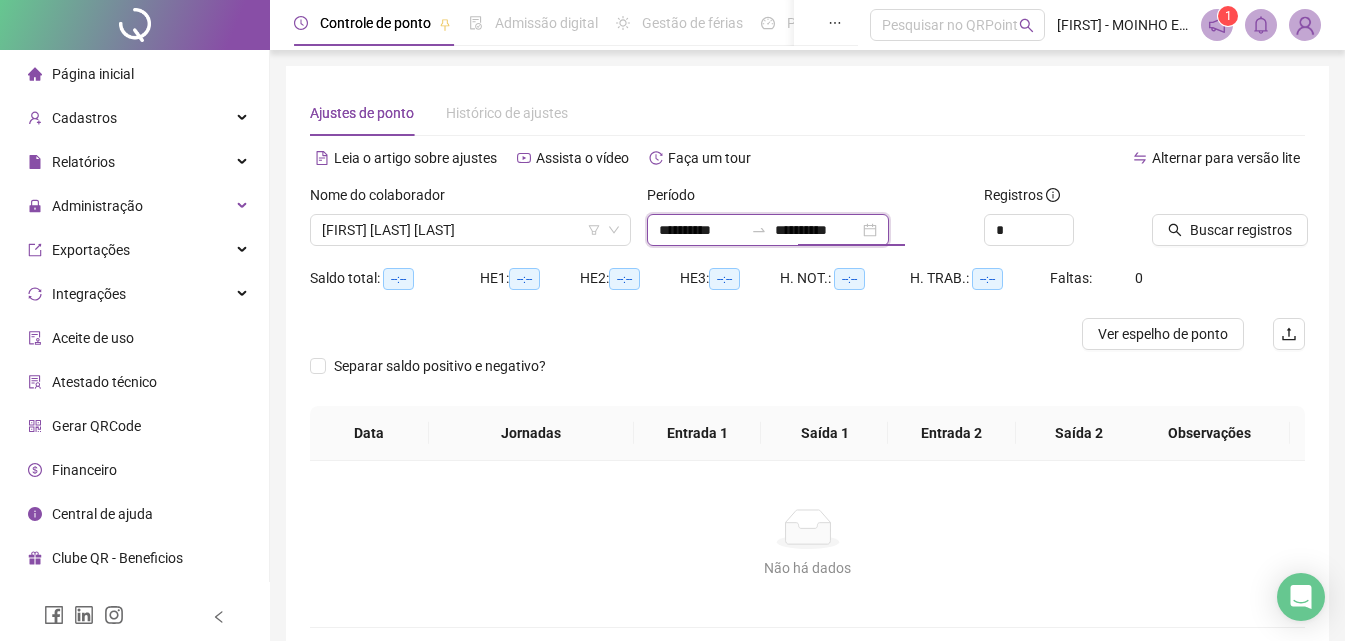 click on "**********" at bounding box center (817, 230) 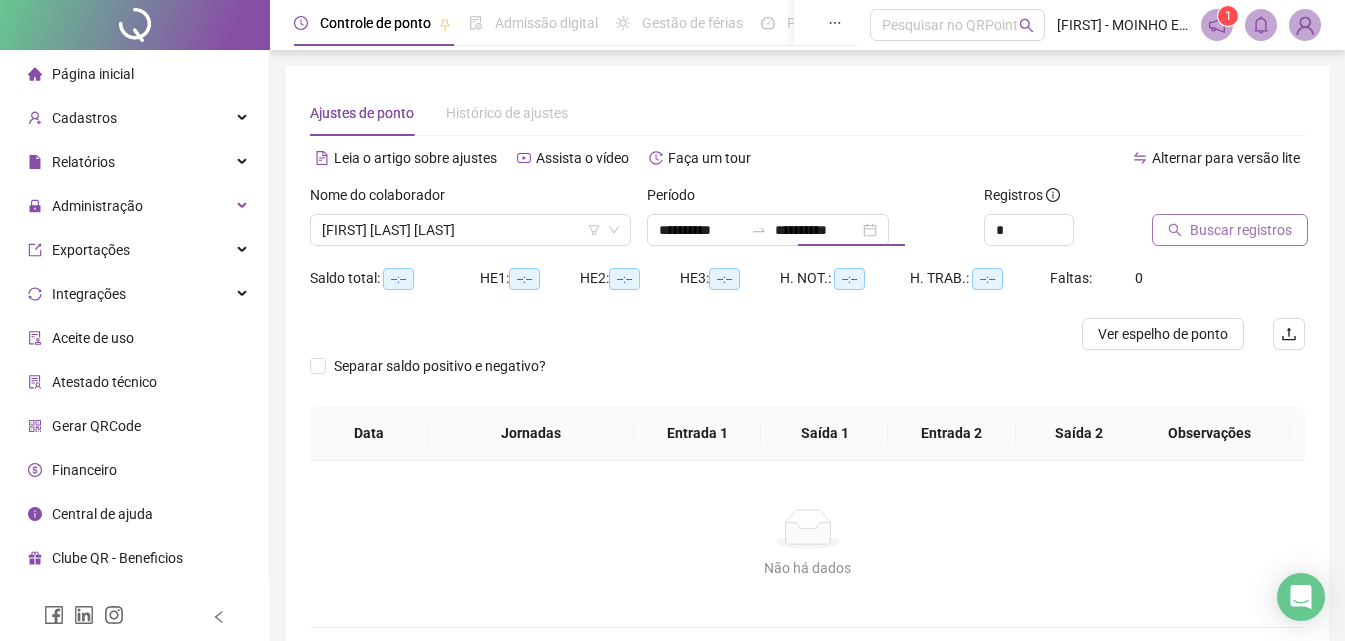 click on "Buscar registros" at bounding box center [1241, 230] 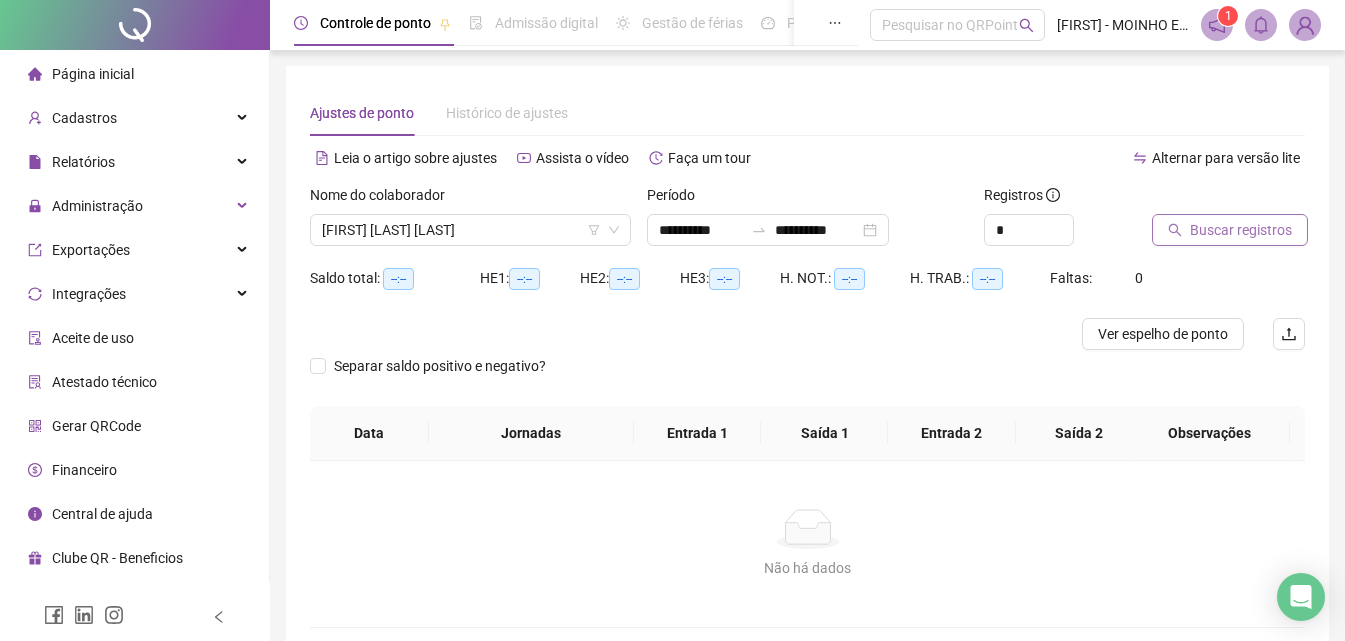 click on "Buscar registros" at bounding box center (1241, 230) 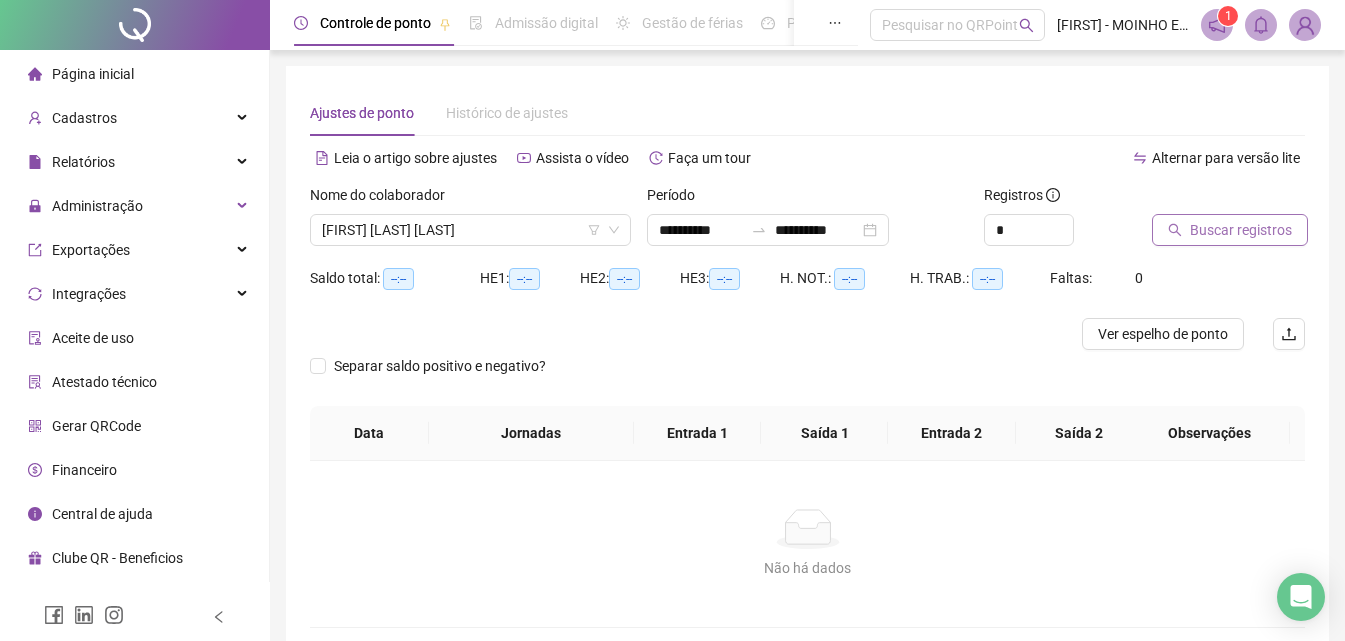 scroll, scrollTop: 97, scrollLeft: 0, axis: vertical 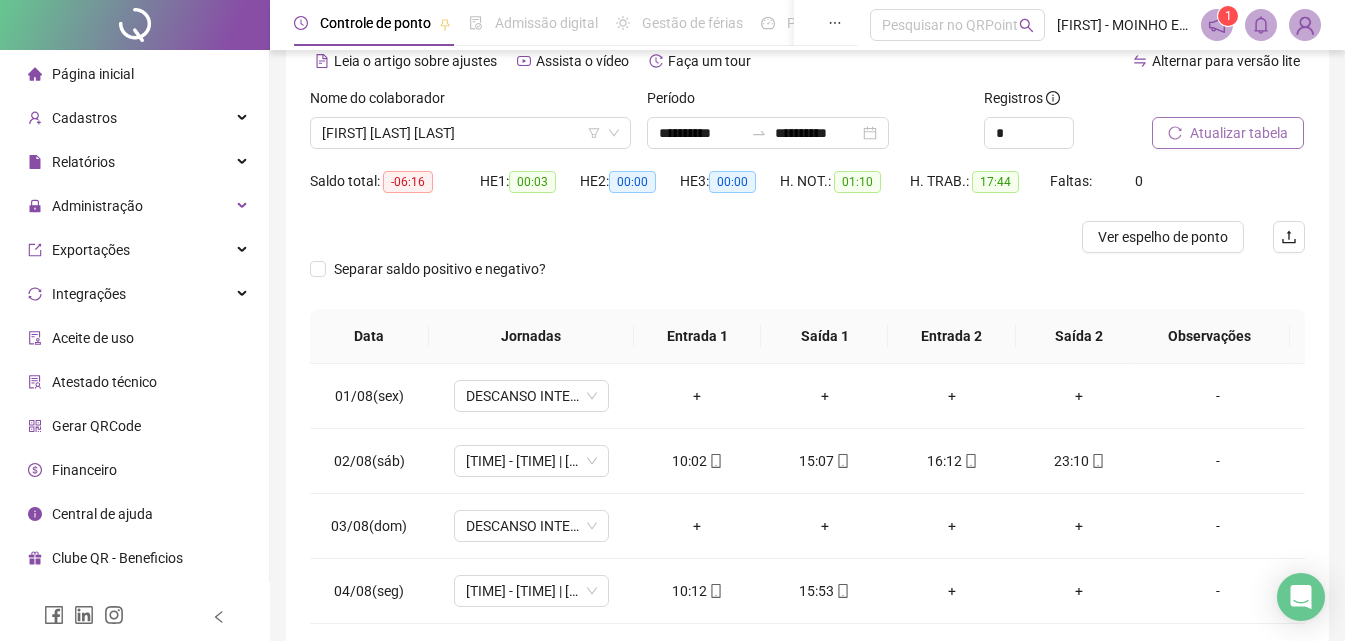 type on "**********" 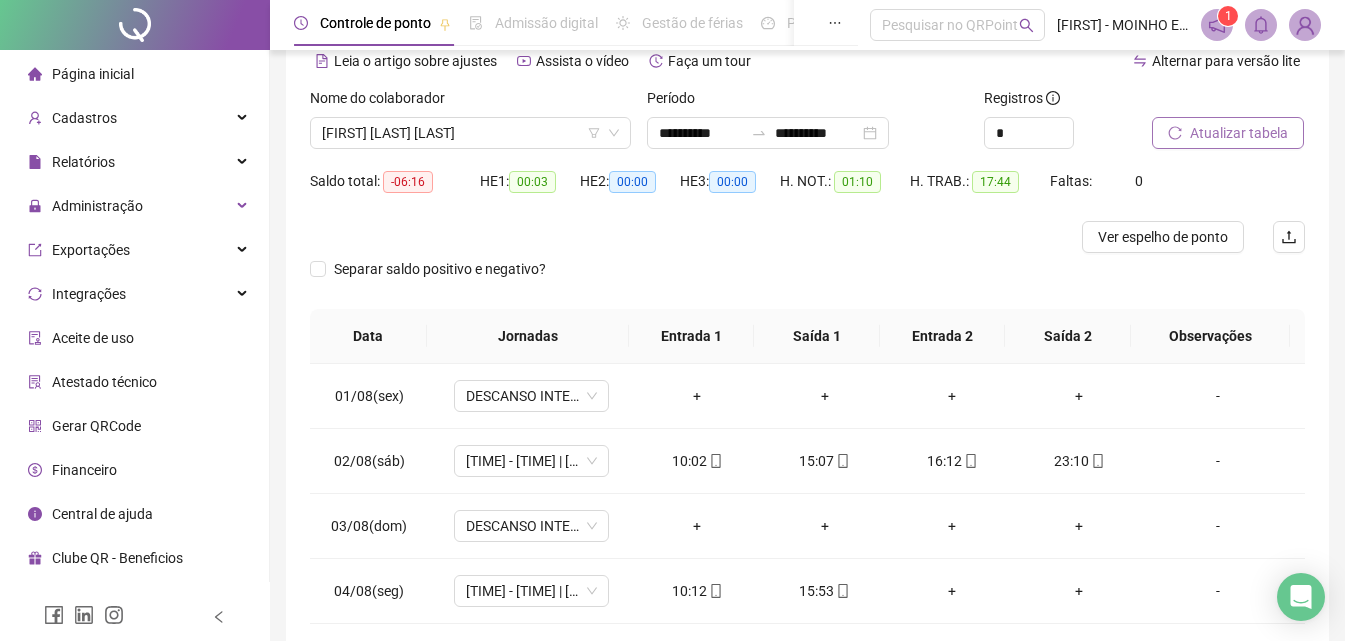 click on "Atualizar tabela" at bounding box center [1239, 133] 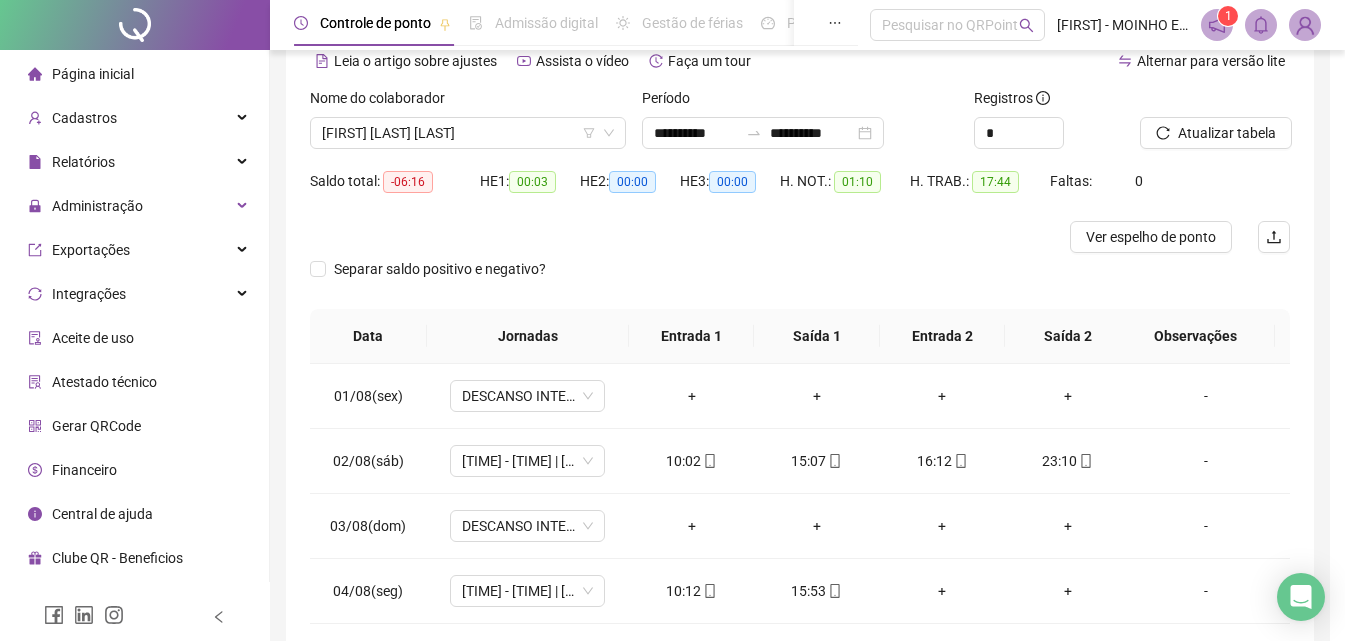 click on "Atualizando tabela Atualizando e reorganizando os registros... OK" at bounding box center [672, 320] 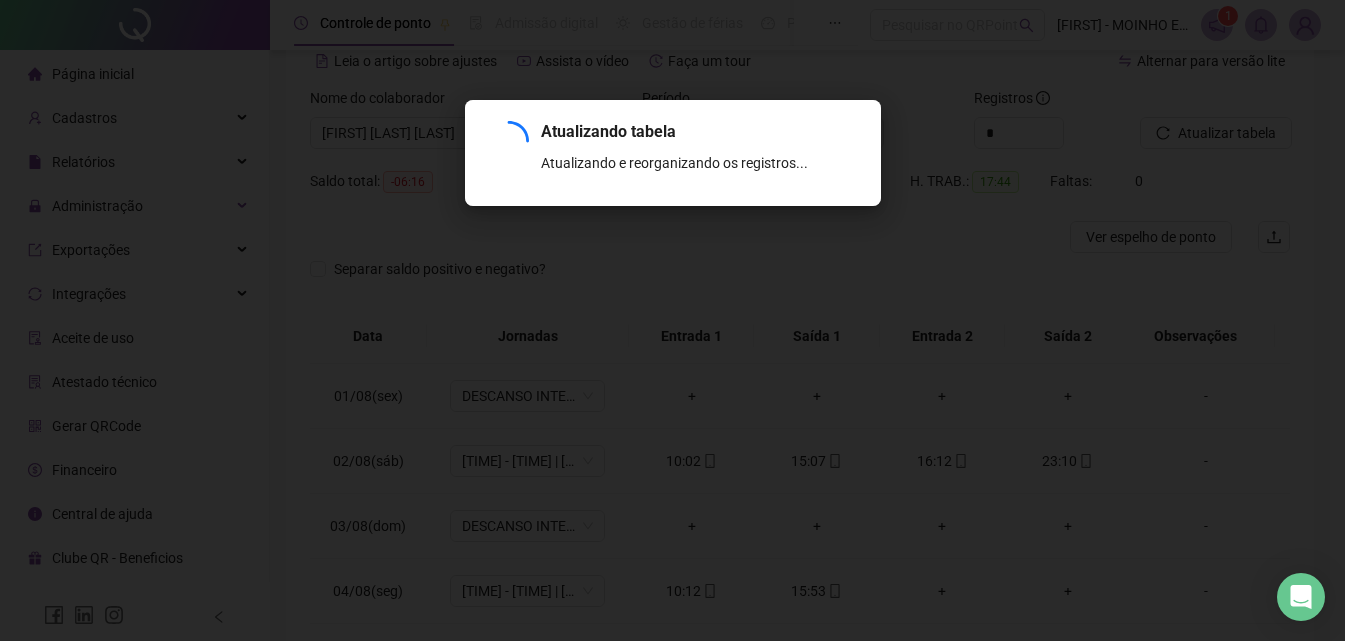 scroll, scrollTop: 190, scrollLeft: 0, axis: vertical 